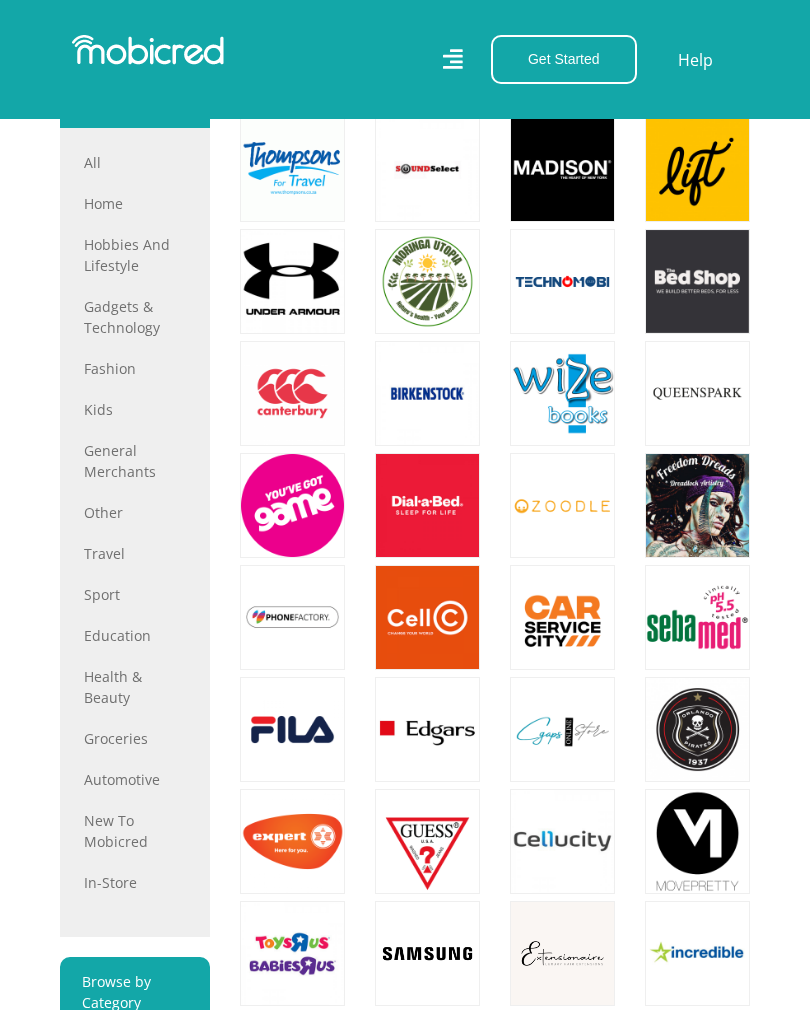 scroll, scrollTop: 860, scrollLeft: 0, axis: vertical 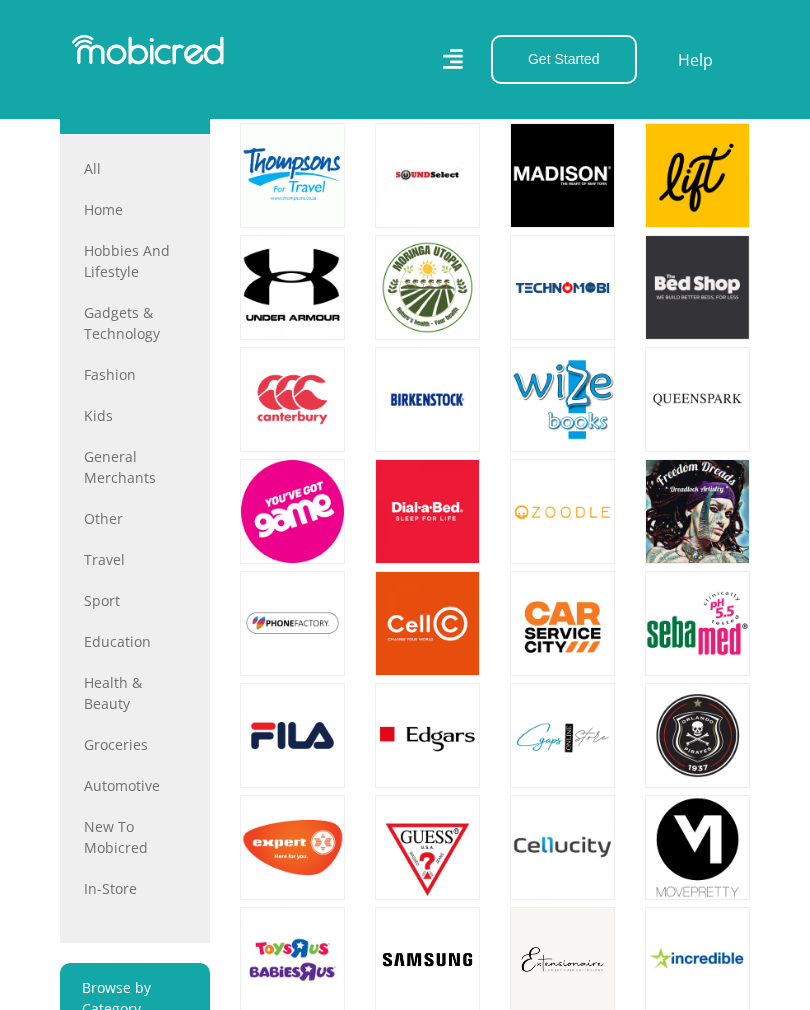 click on "Sport" at bounding box center [135, 600] 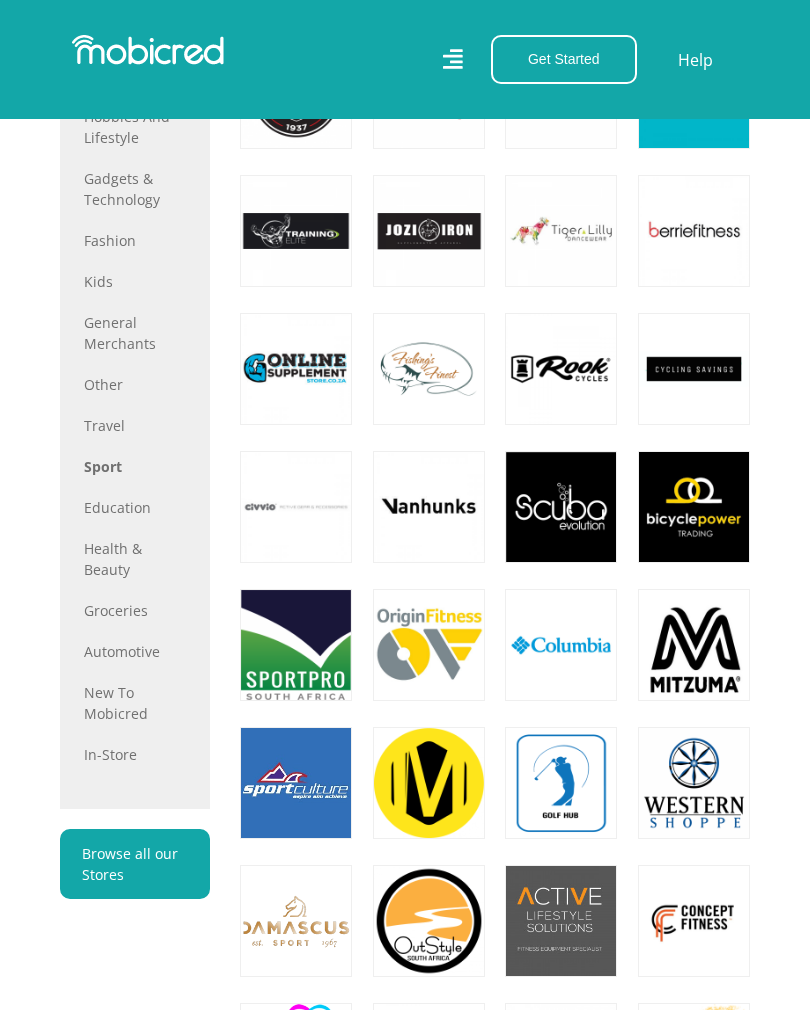 scroll, scrollTop: 1151, scrollLeft: 0, axis: vertical 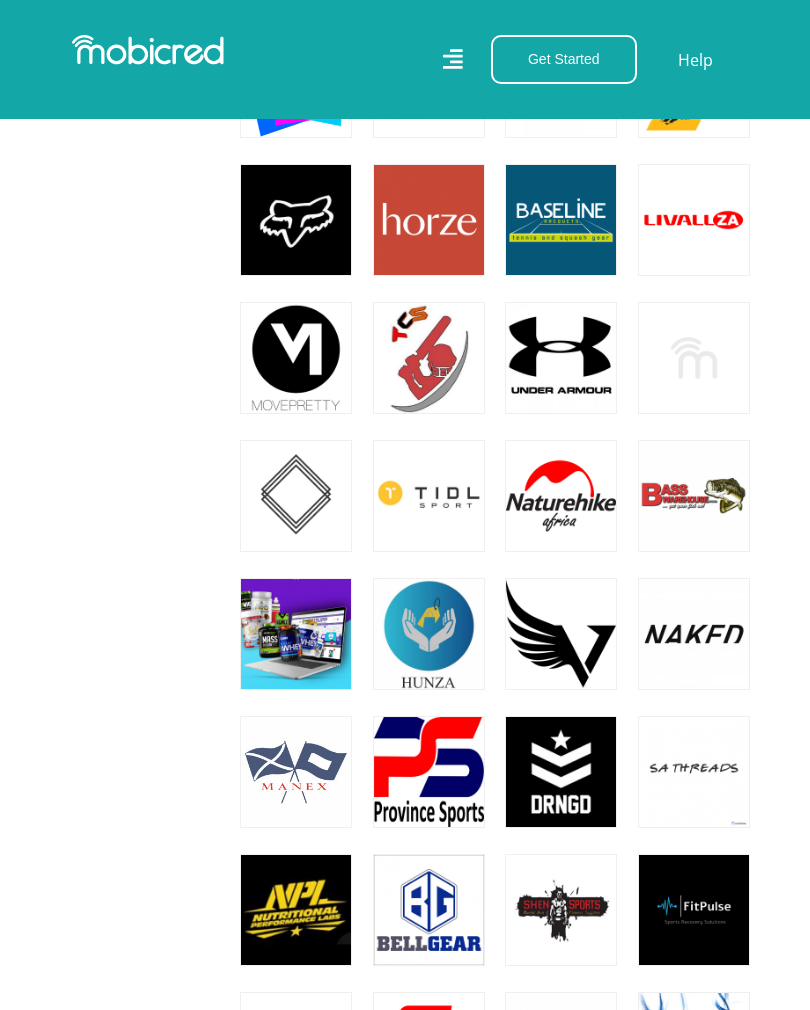 click at bounding box center [296, 634] 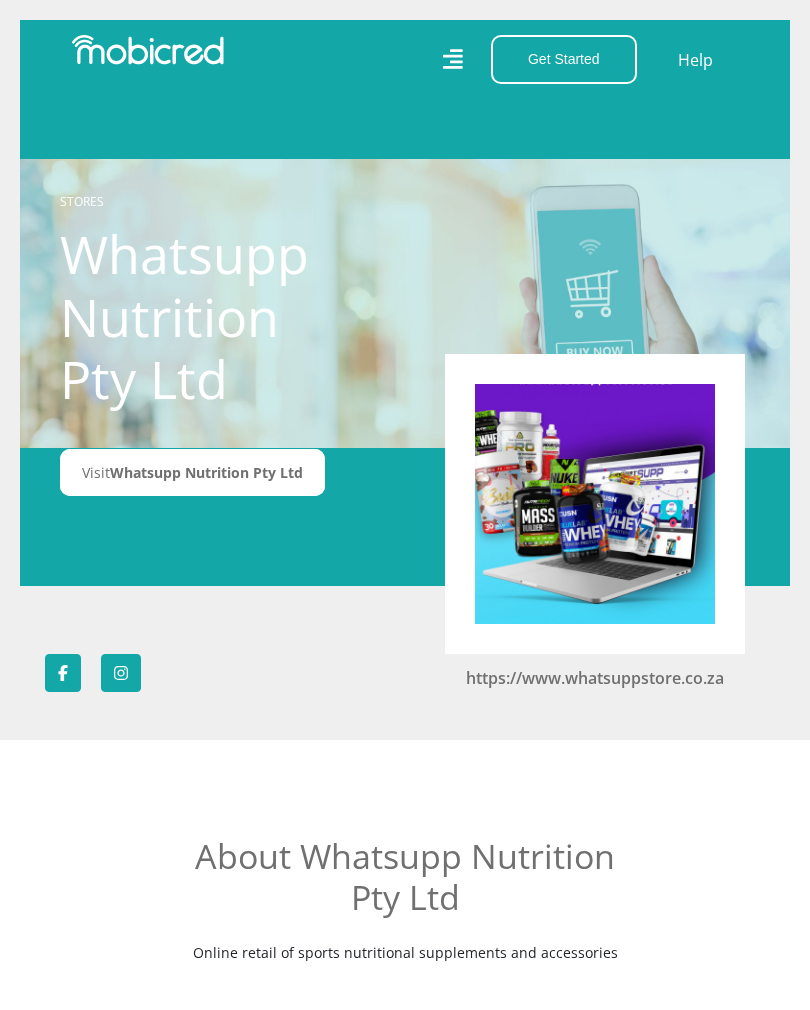 scroll, scrollTop: 0, scrollLeft: 0, axis: both 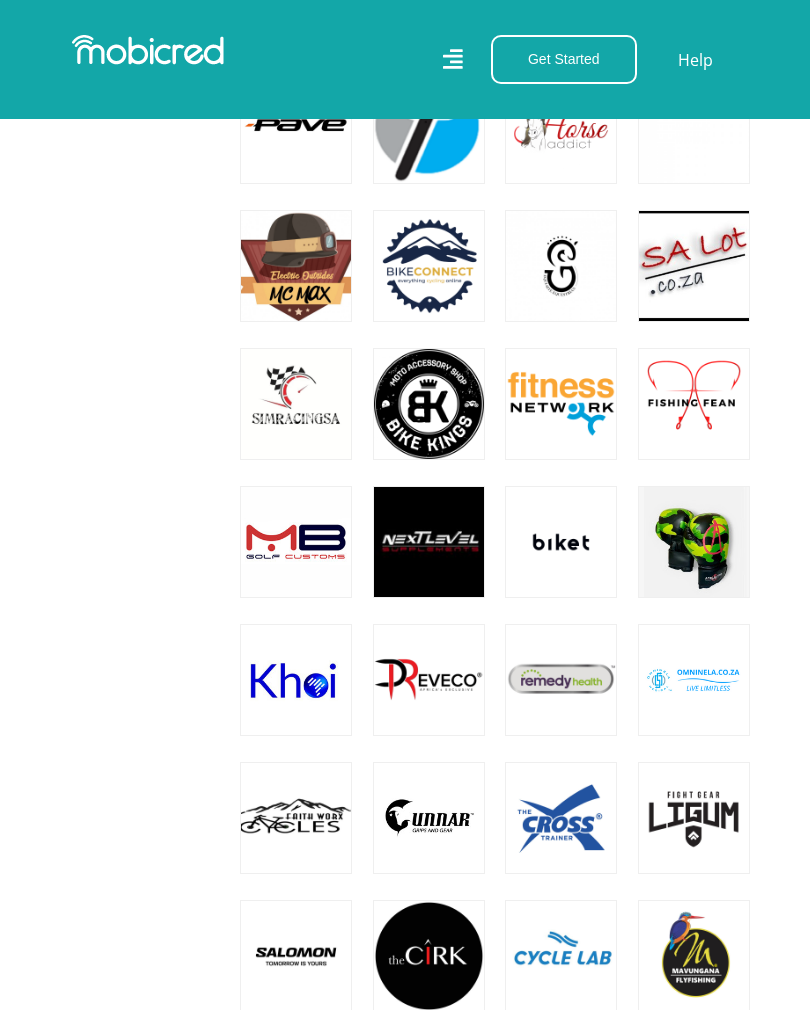 click at bounding box center (561, 680) 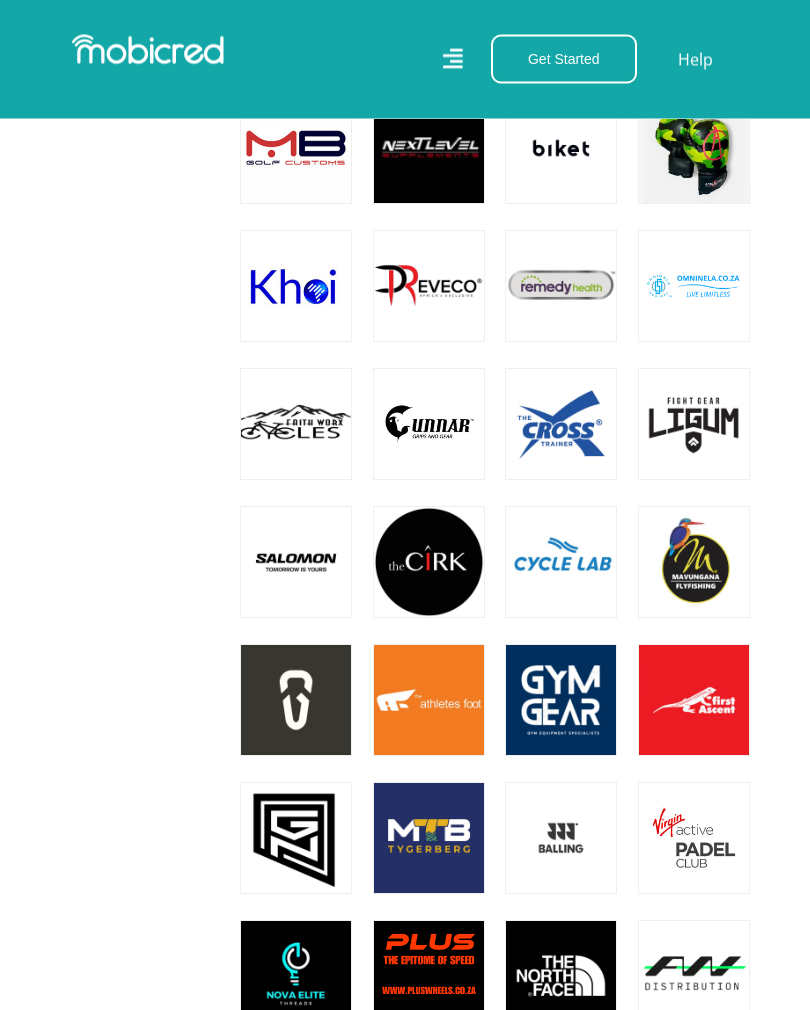 scroll, scrollTop: 3709, scrollLeft: 0, axis: vertical 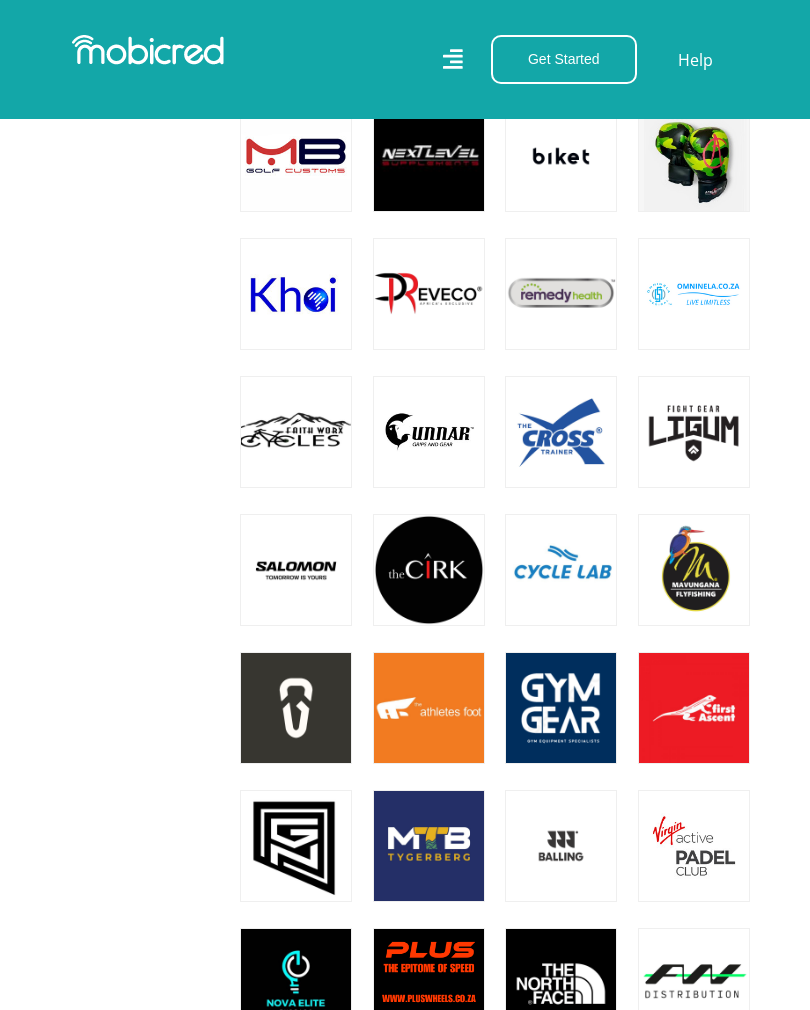 click at bounding box center [561, 570] 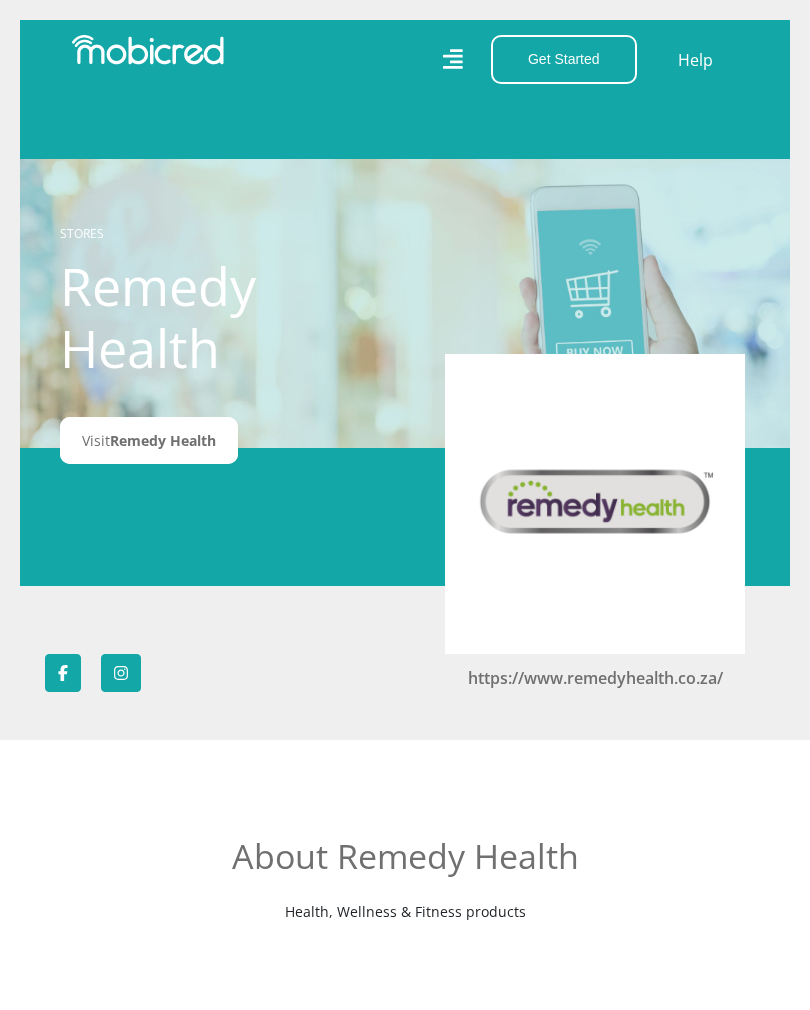 scroll, scrollTop: 0, scrollLeft: 0, axis: both 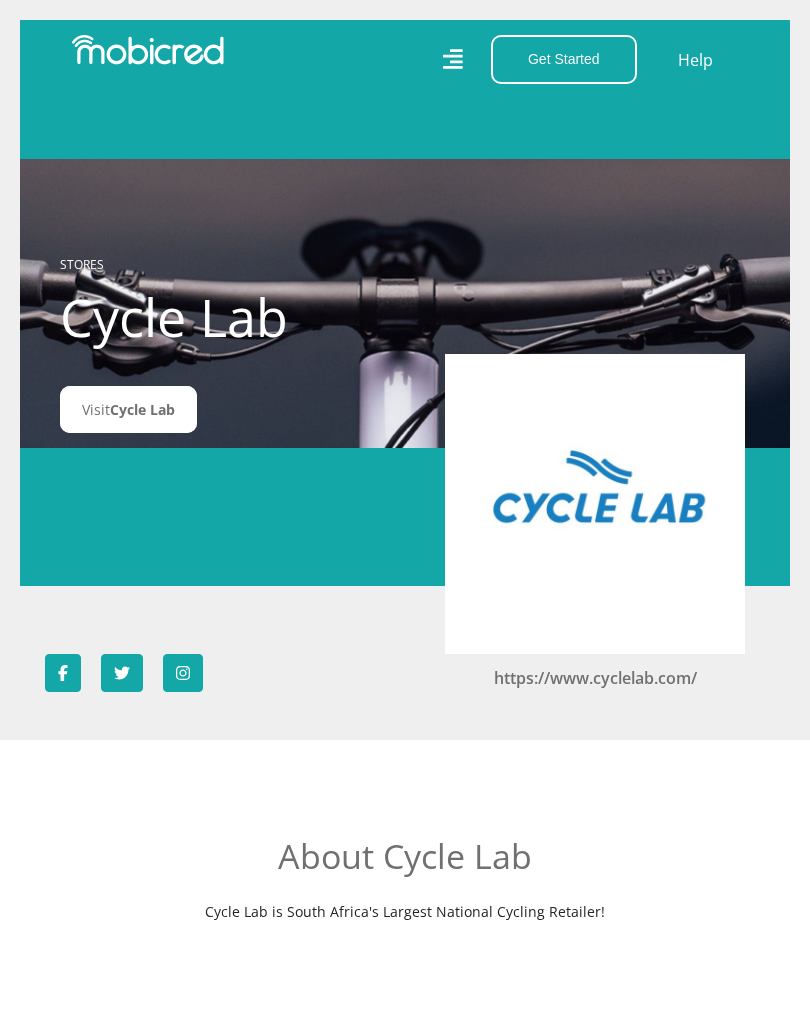 click on "https://www.cyclelab.com/" at bounding box center (595, 678) 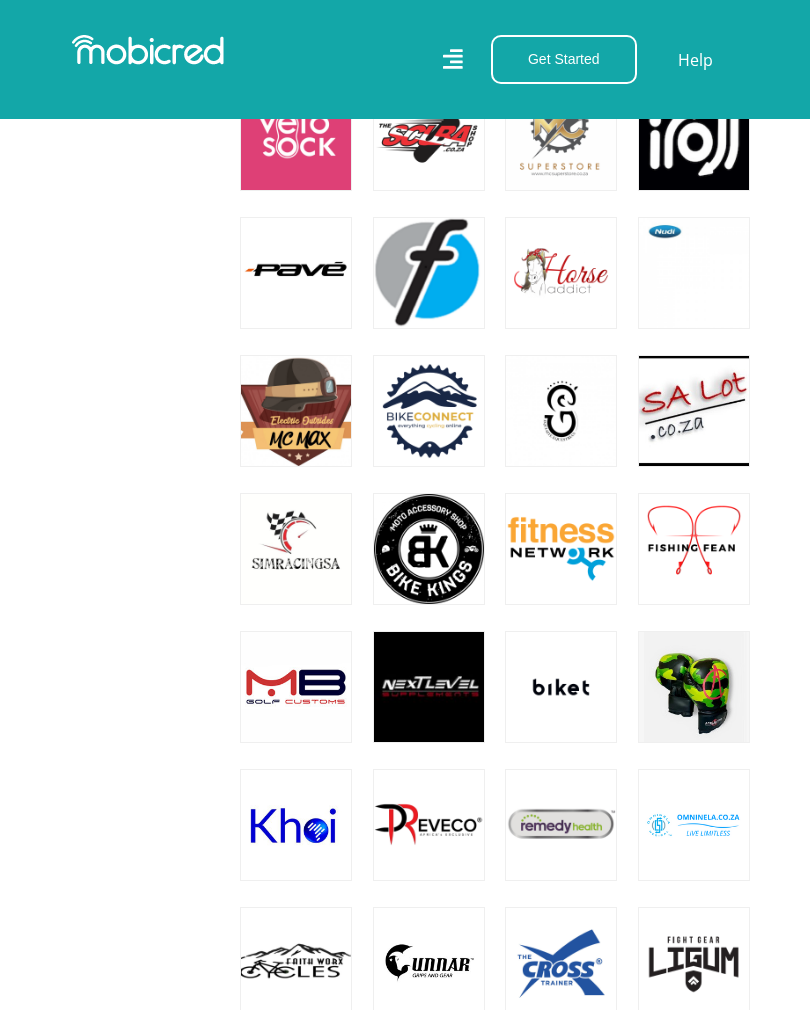 scroll, scrollTop: 3160, scrollLeft: 0, axis: vertical 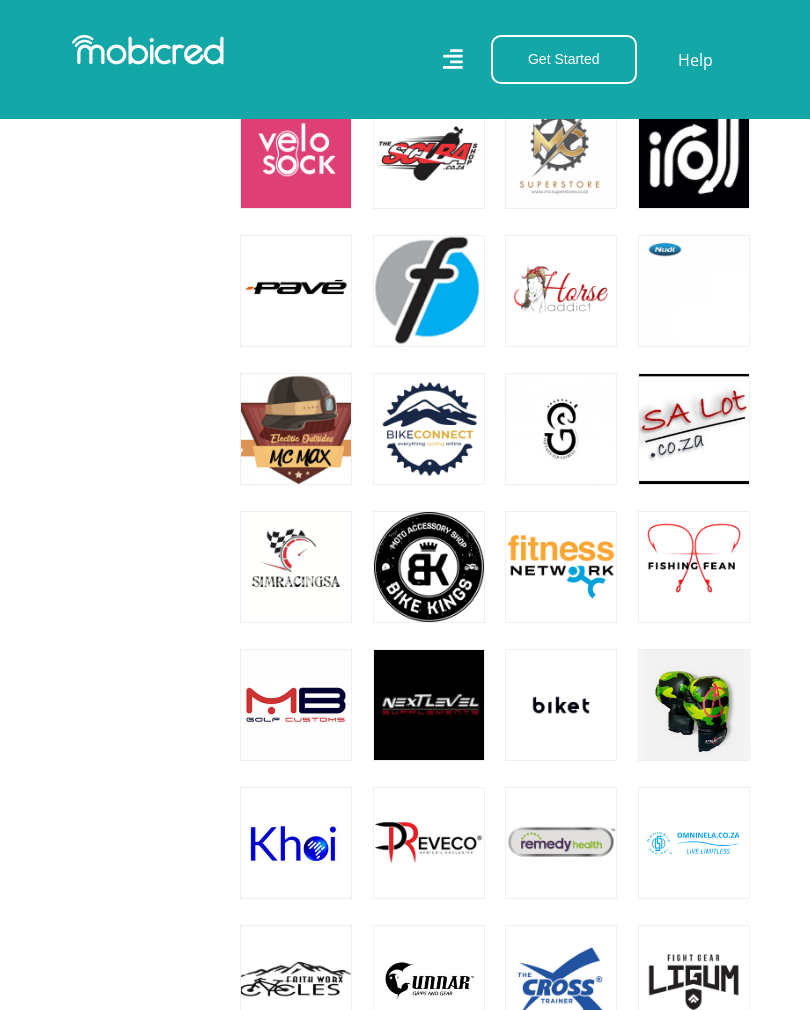 click at bounding box center [561, 567] 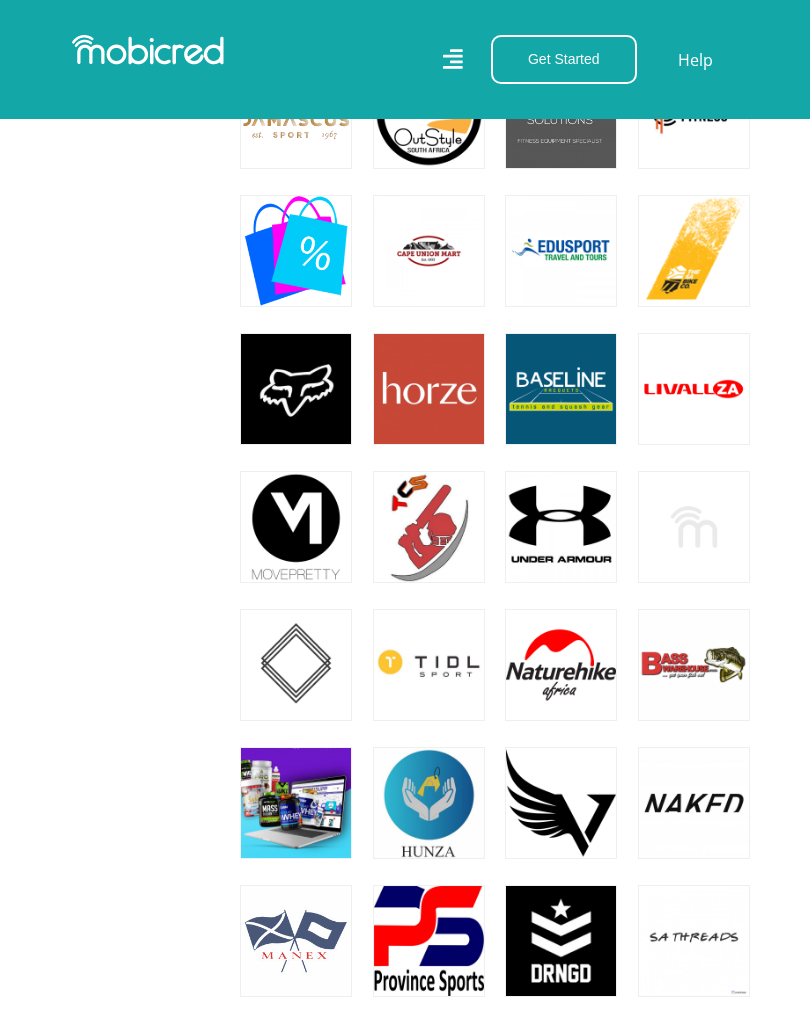 scroll, scrollTop: 1943, scrollLeft: 0, axis: vertical 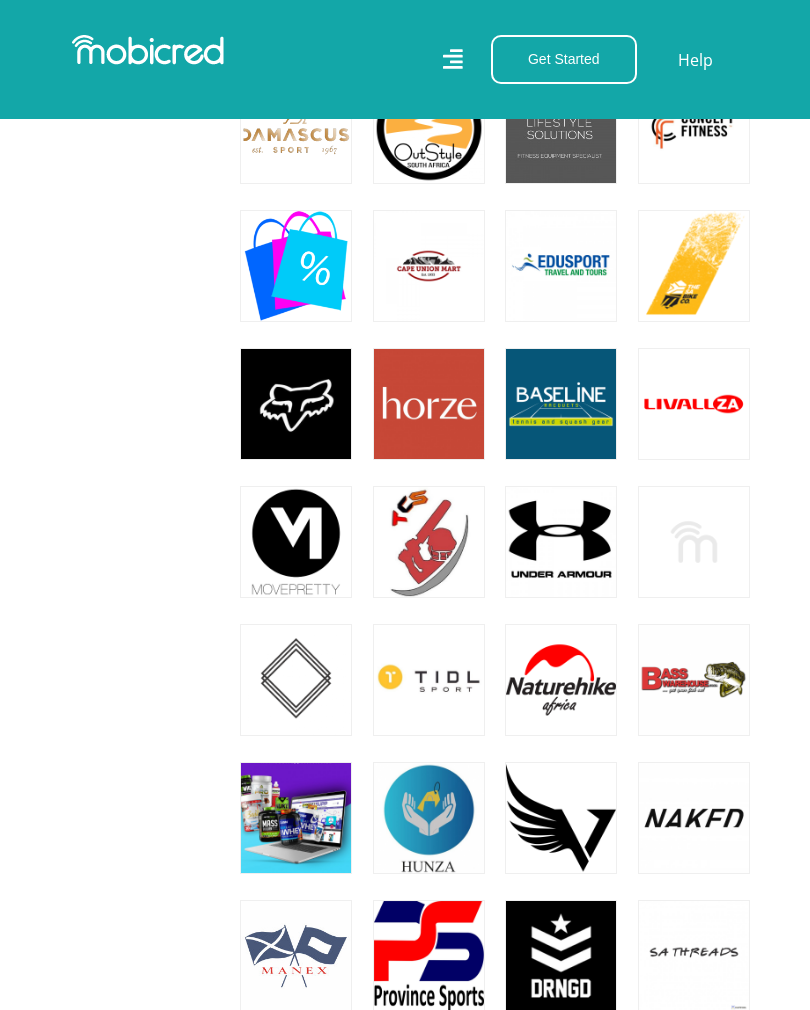 click at bounding box center [694, 542] 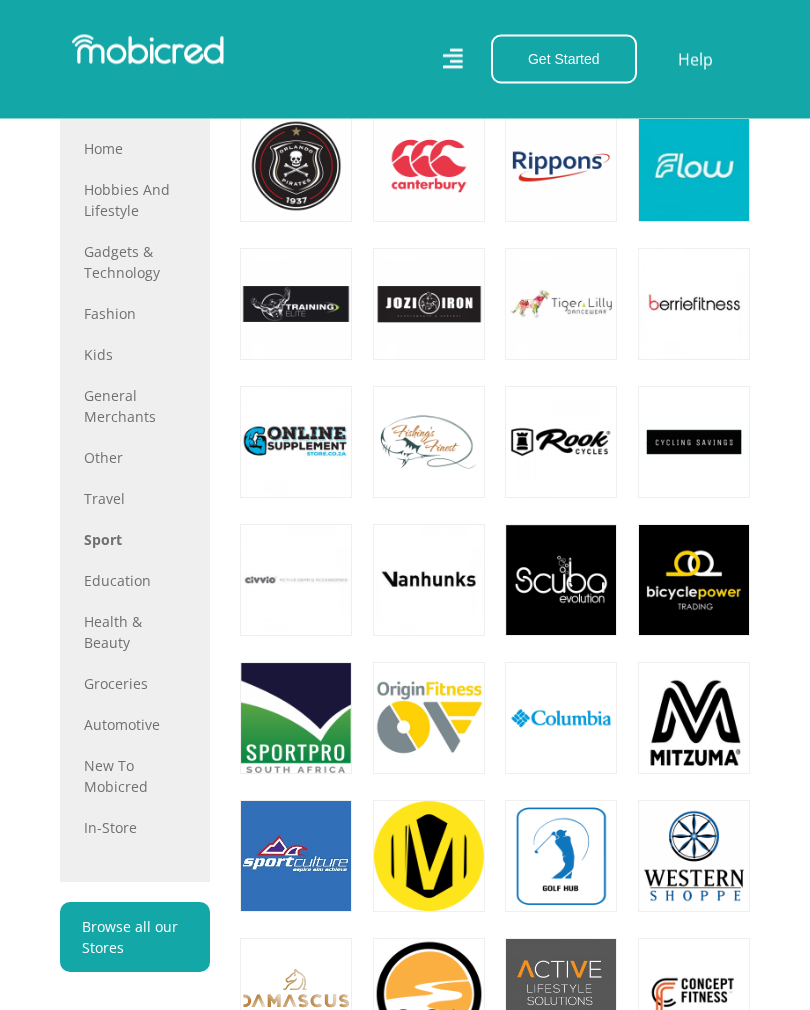 scroll, scrollTop: 1077, scrollLeft: 0, axis: vertical 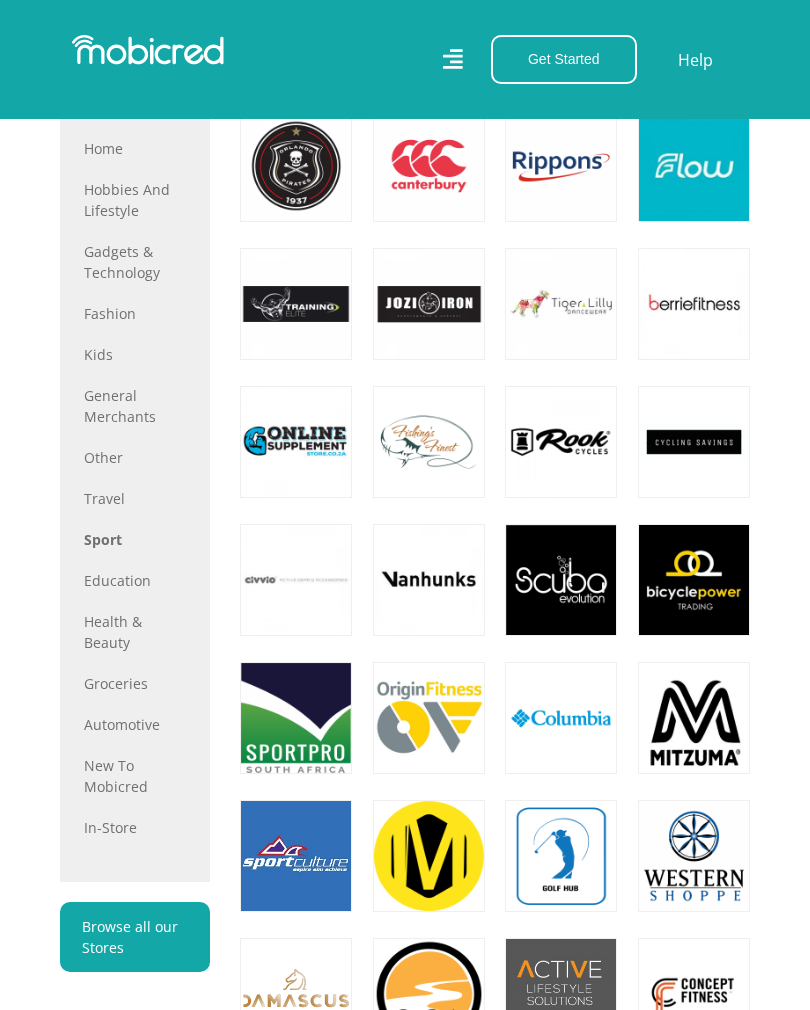 click on "Health & Beauty" at bounding box center (135, 632) 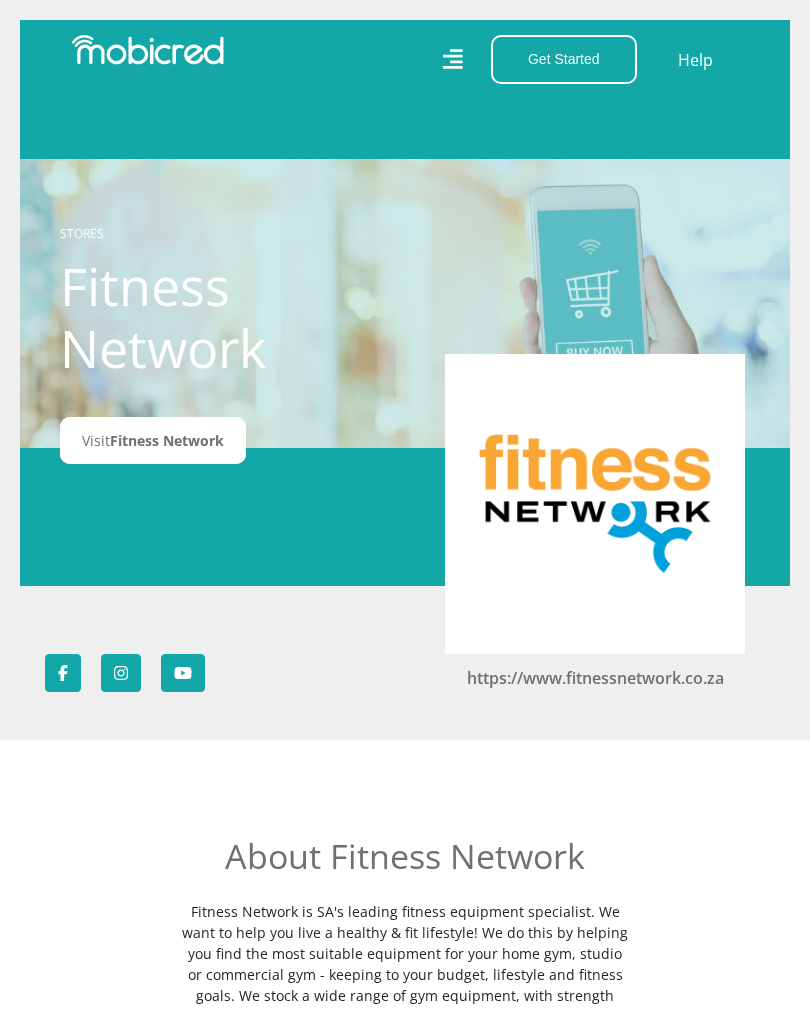 scroll, scrollTop: 0, scrollLeft: 0, axis: both 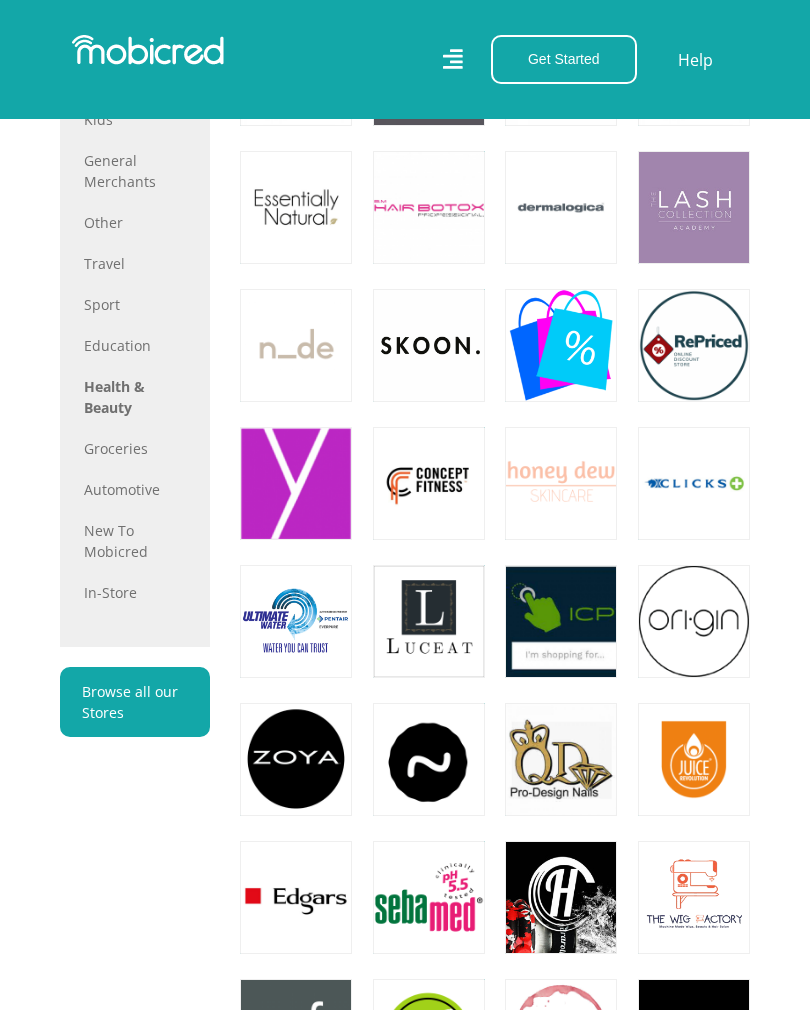 click at bounding box center (429, 483) 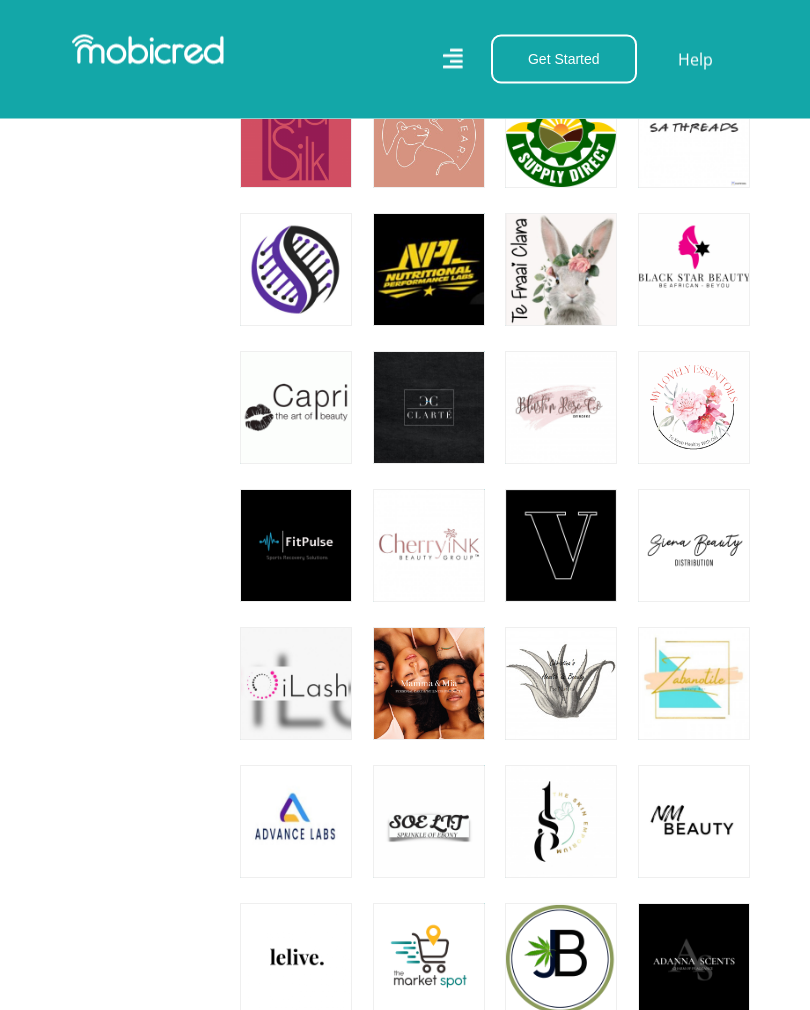 scroll, scrollTop: 2809, scrollLeft: 0, axis: vertical 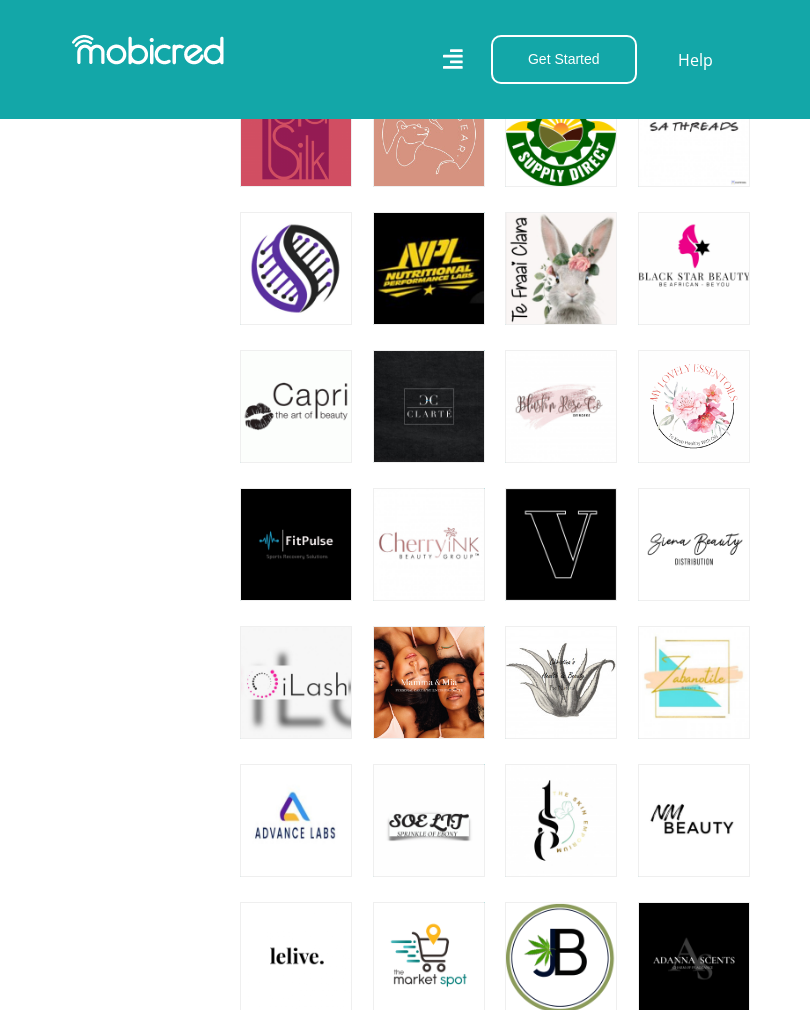 click at bounding box center (296, 544) 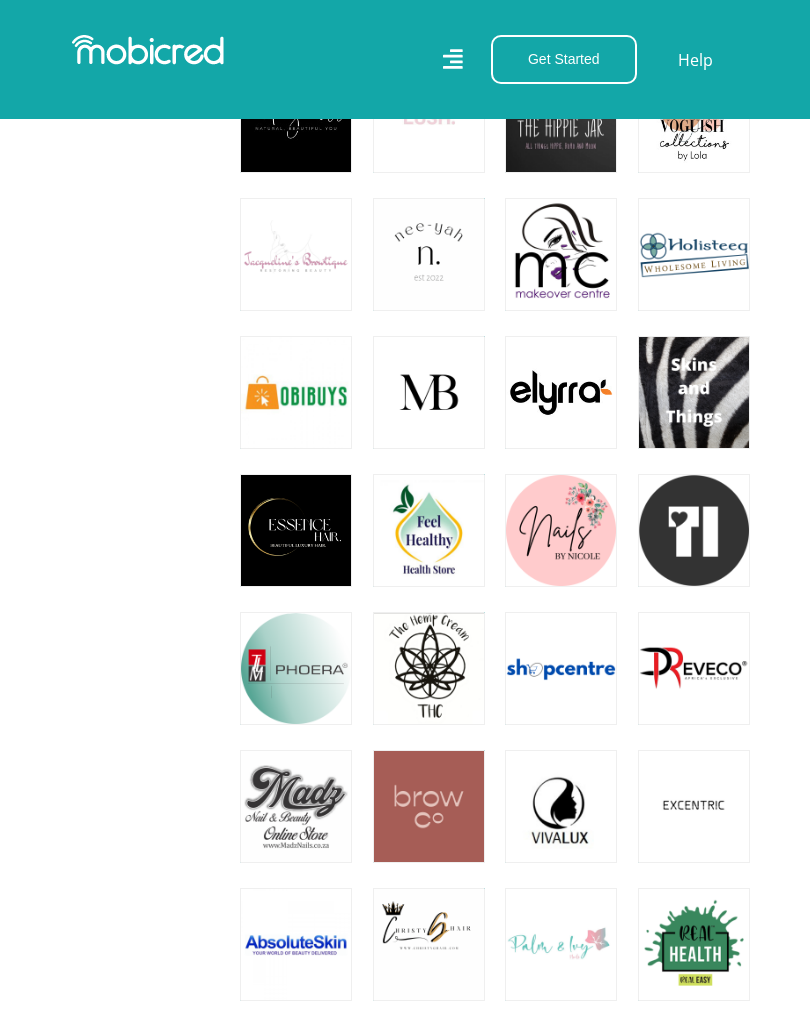 scroll, scrollTop: 4896, scrollLeft: 0, axis: vertical 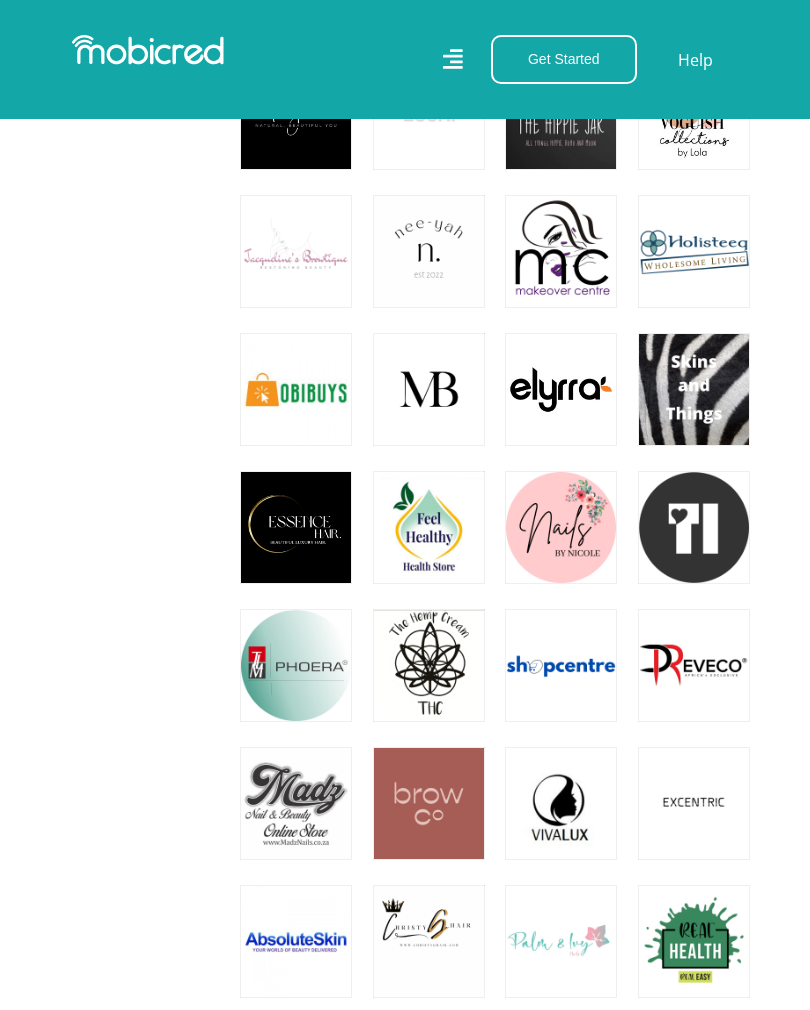 click at bounding box center [694, 665] 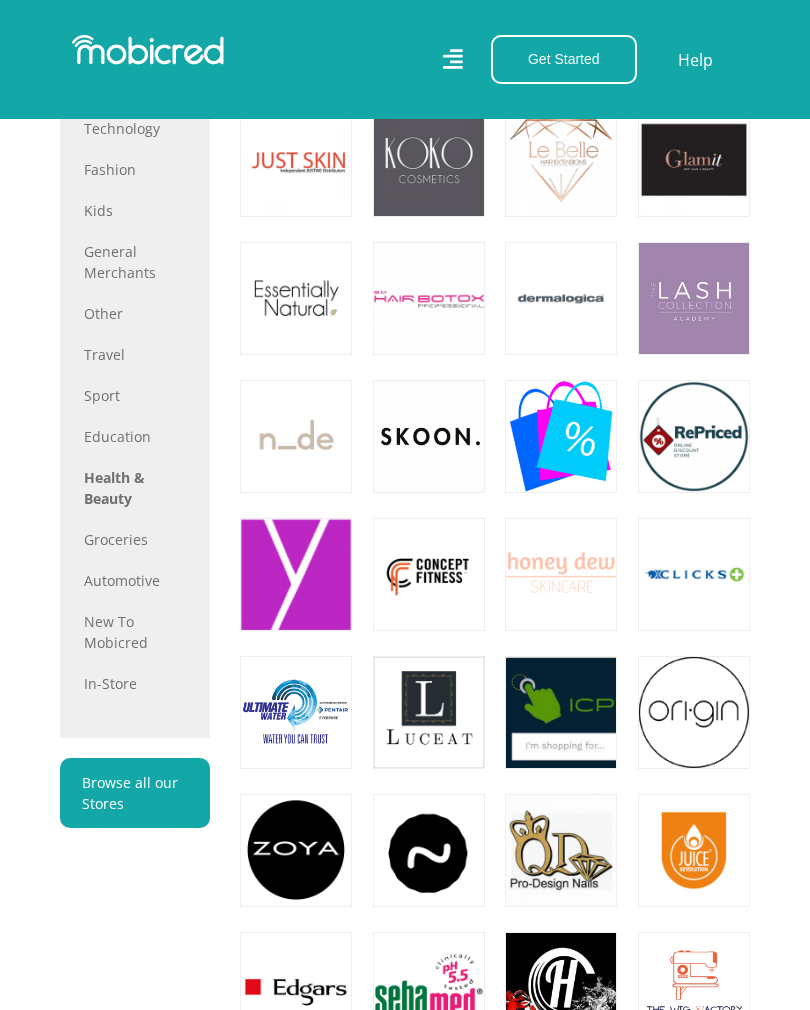 scroll, scrollTop: 1249, scrollLeft: 0, axis: vertical 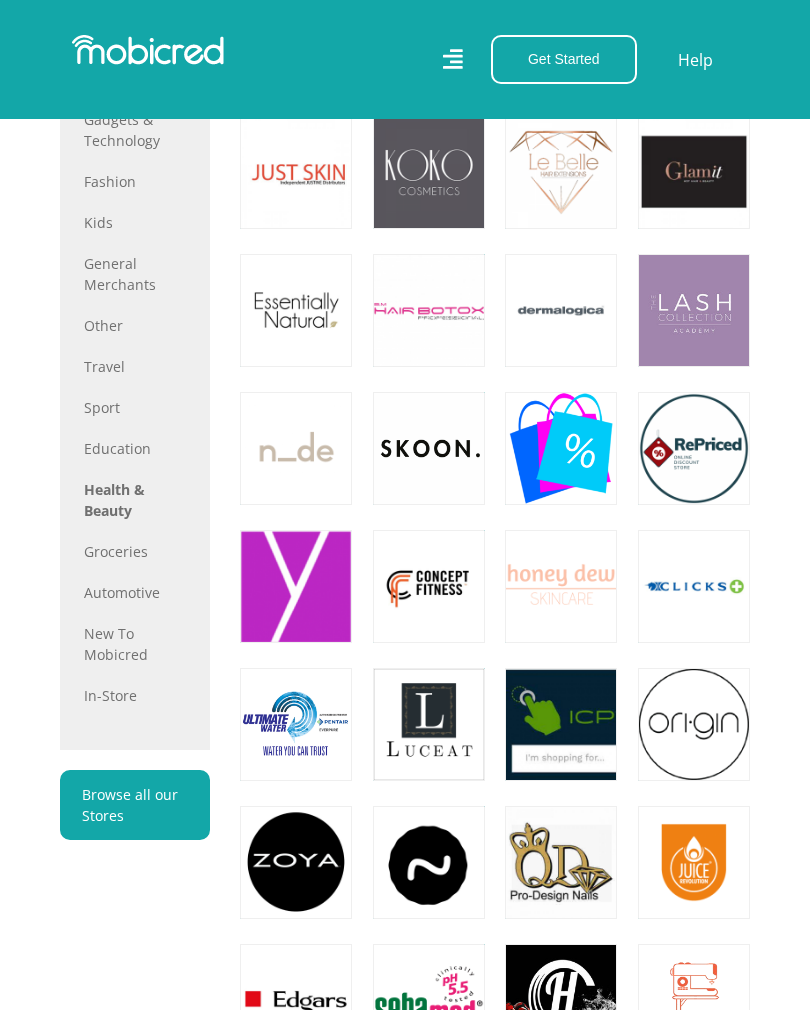 click on "New to Mobicred" at bounding box center [135, 644] 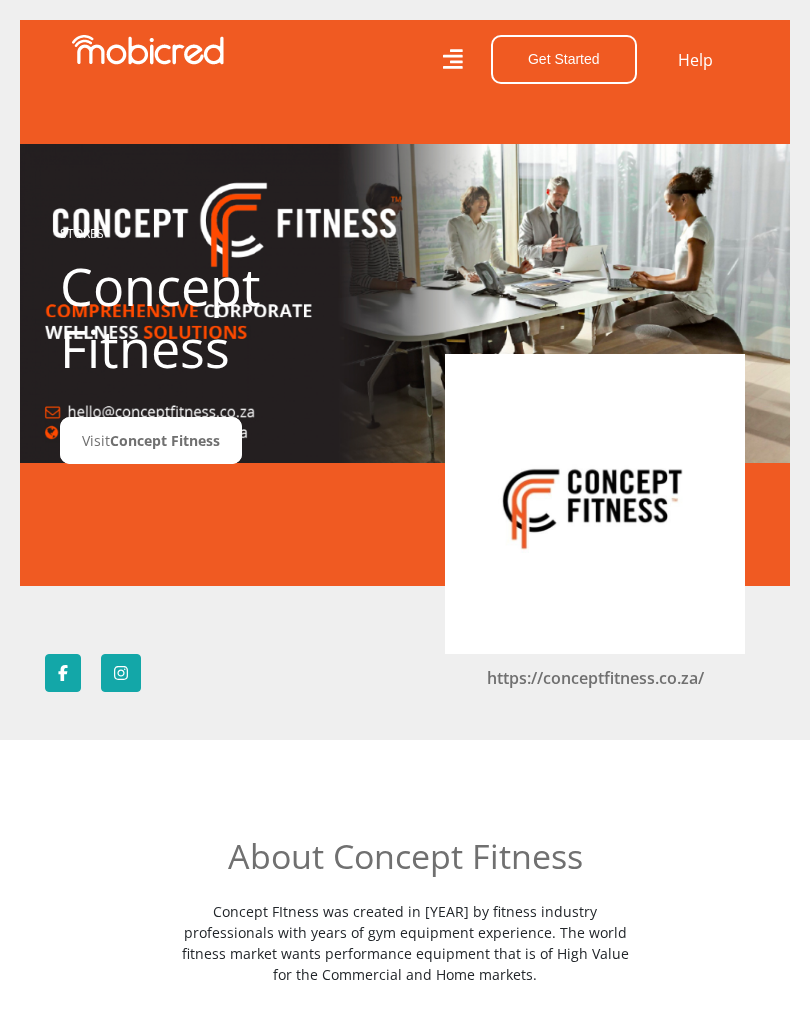 scroll, scrollTop: 0, scrollLeft: 0, axis: both 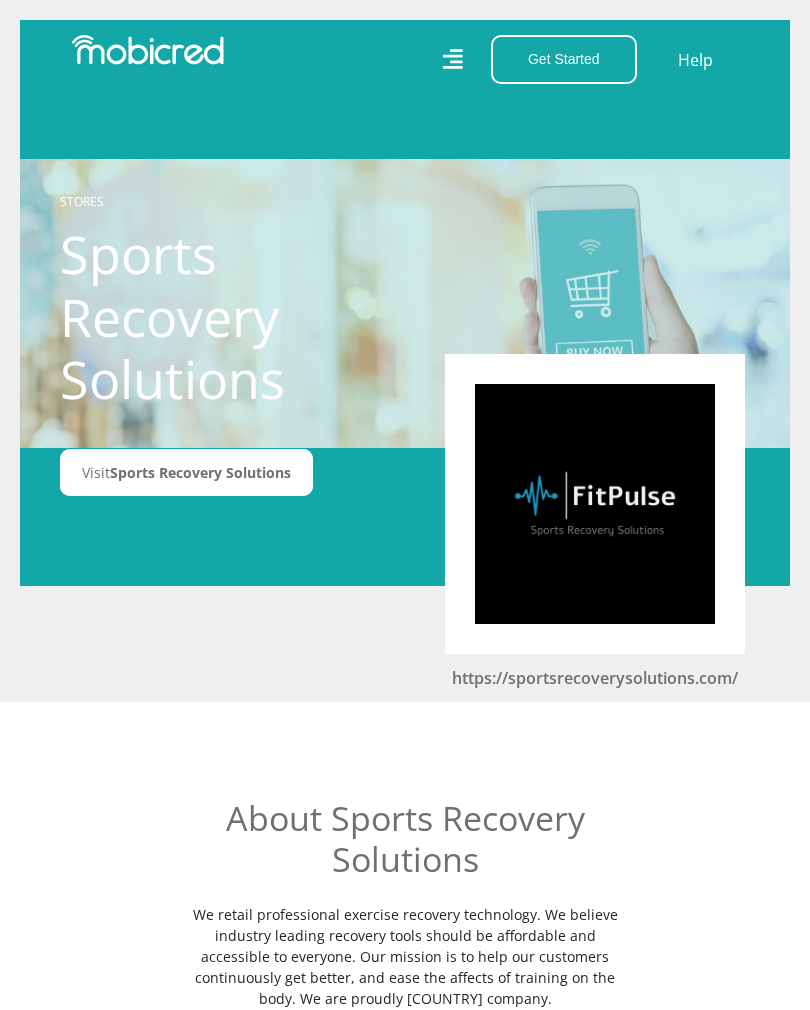 click on "https://sportsrecoverysolutions.com/" at bounding box center [595, 678] 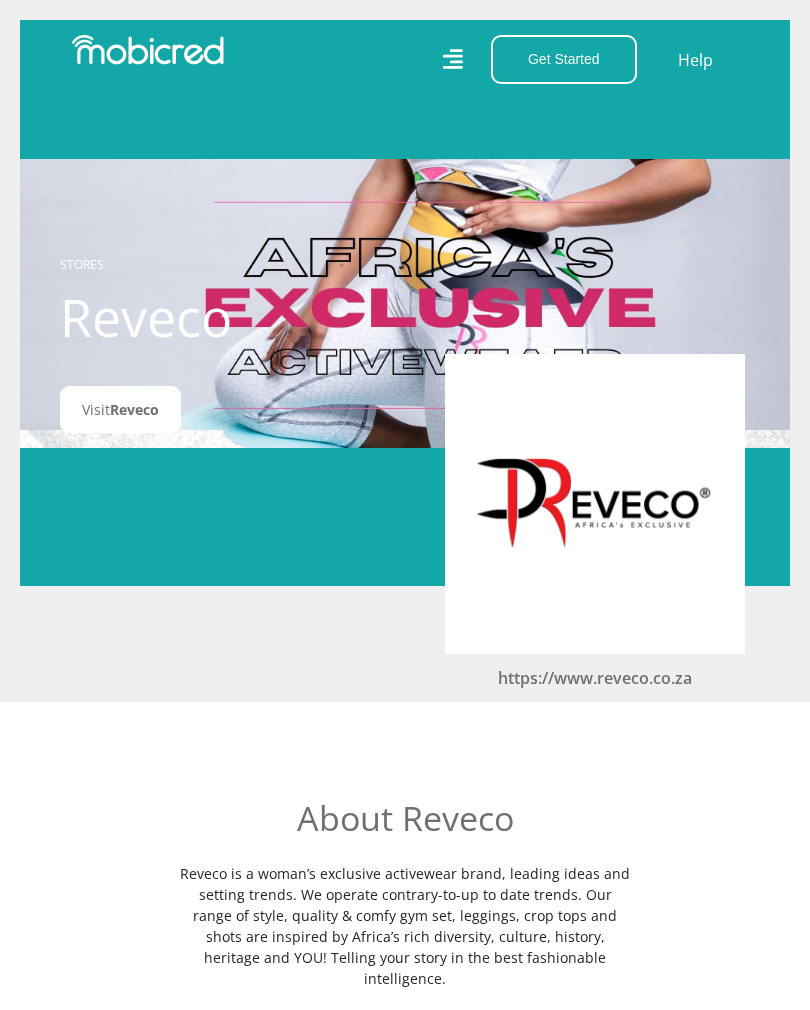 scroll, scrollTop: 0, scrollLeft: 0, axis: both 